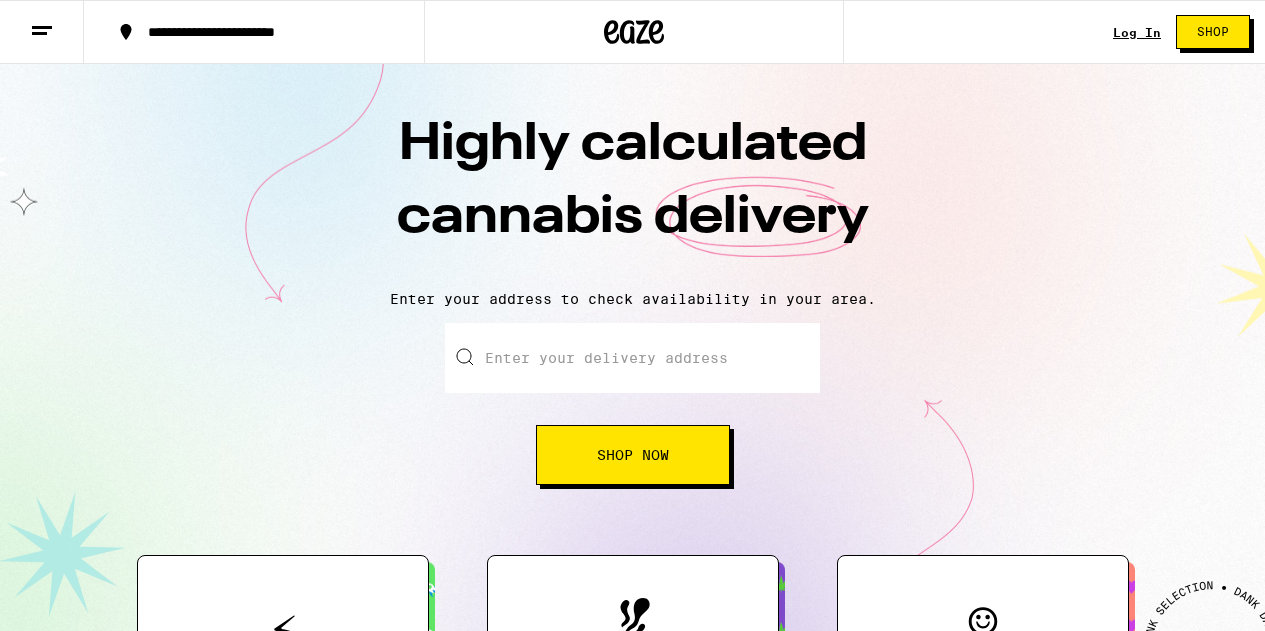 scroll, scrollTop: 0, scrollLeft: 0, axis: both 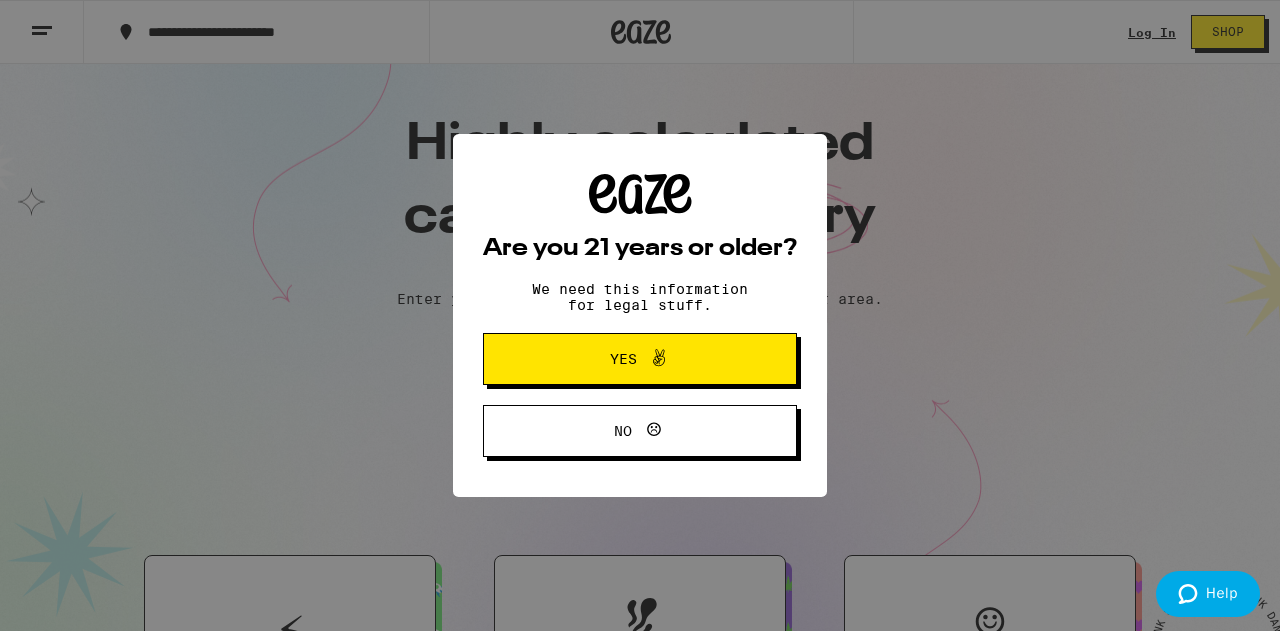 click on "Yes" at bounding box center (623, 359) 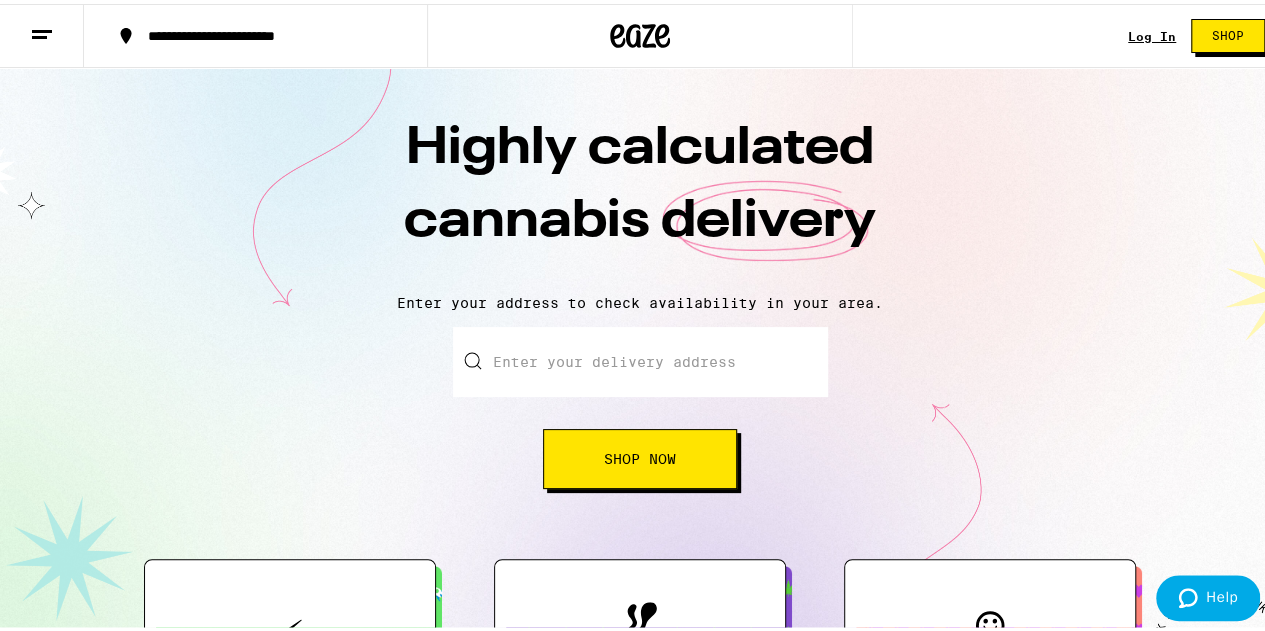 click on "Log In" at bounding box center [1152, 32] 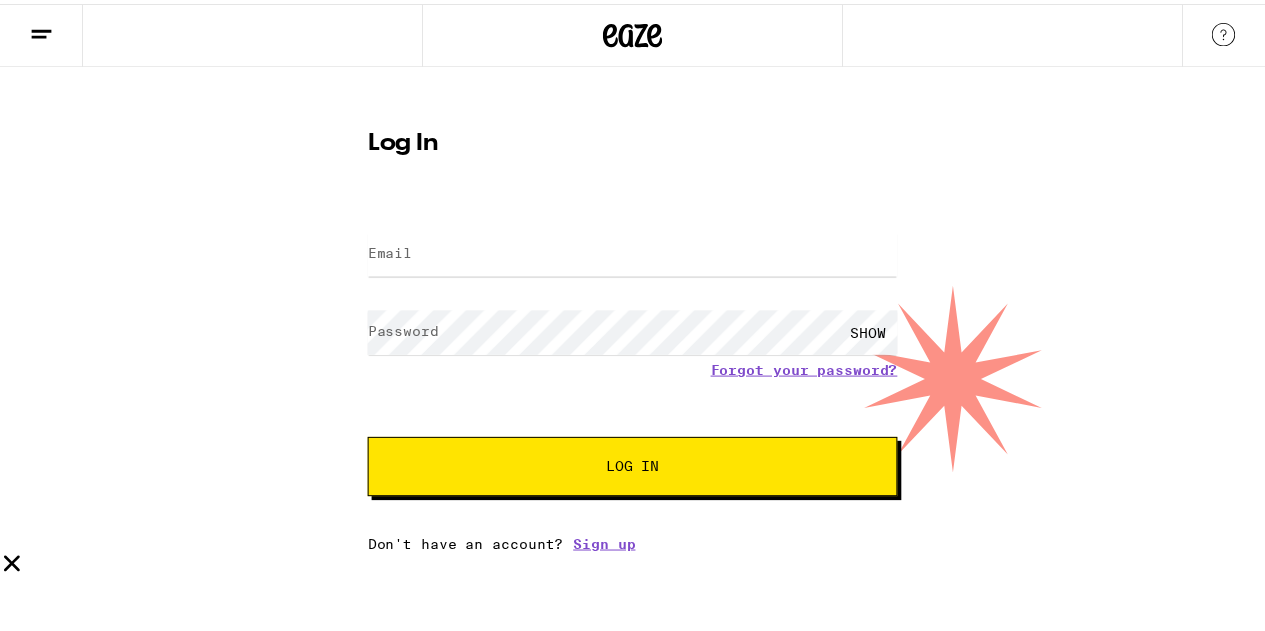 scroll, scrollTop: 0, scrollLeft: 0, axis: both 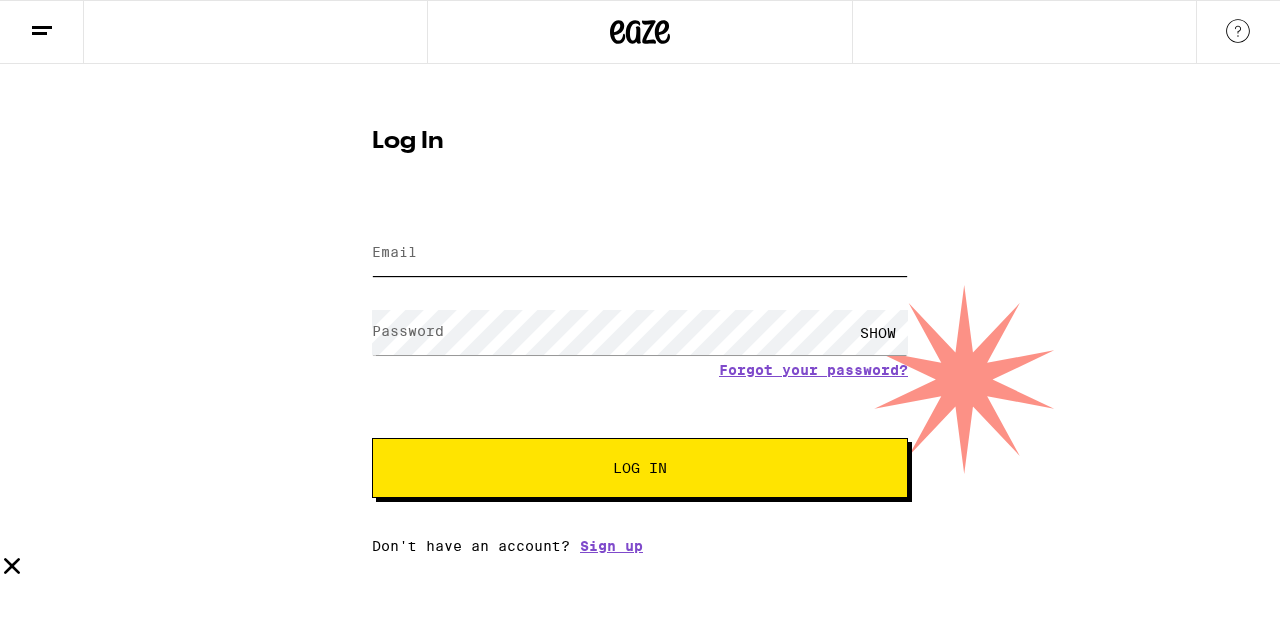 type on "[EMAIL]" 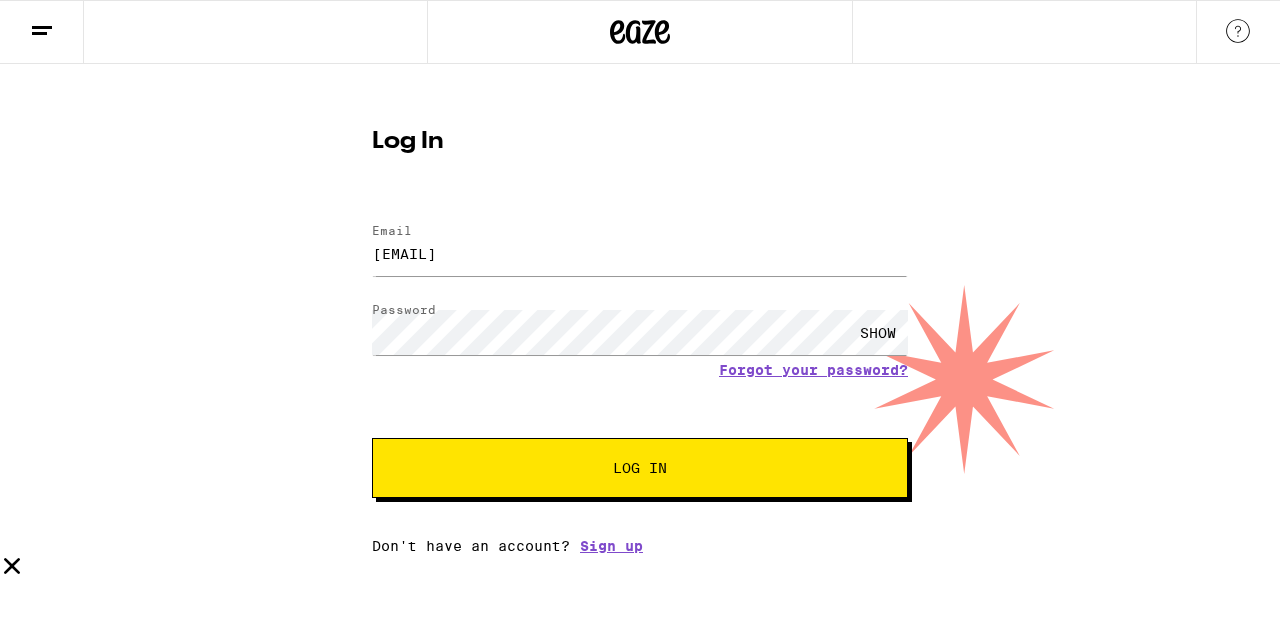 click on "Log In" at bounding box center [640, 468] 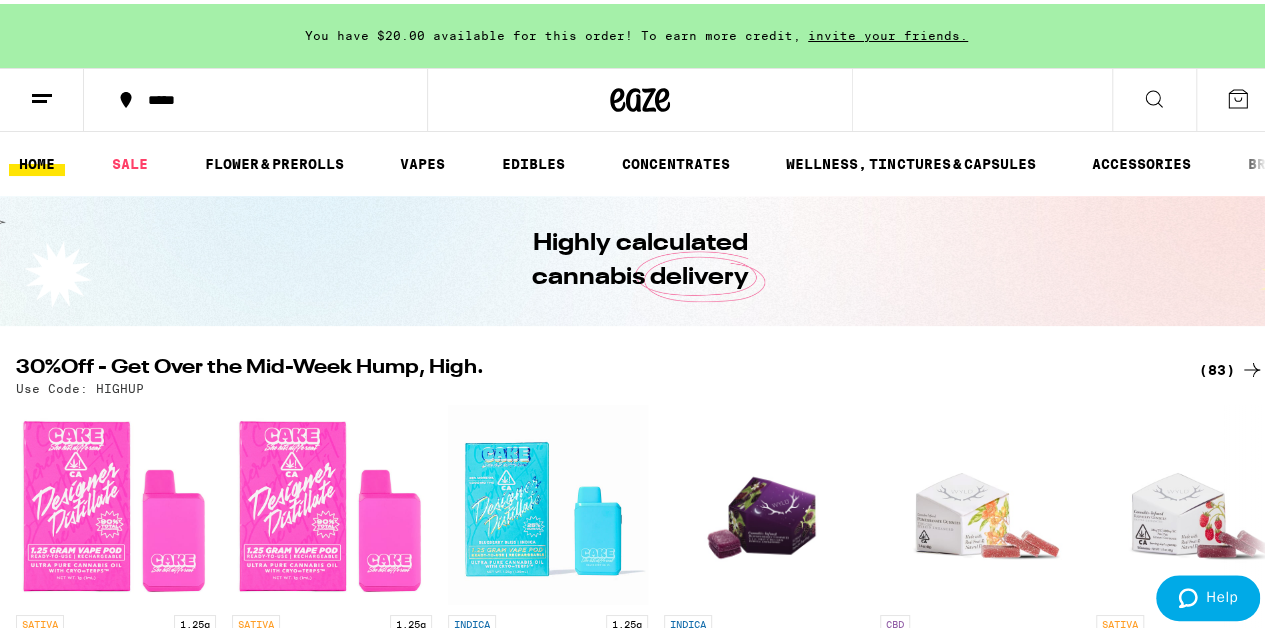 scroll, scrollTop: 0, scrollLeft: 0, axis: both 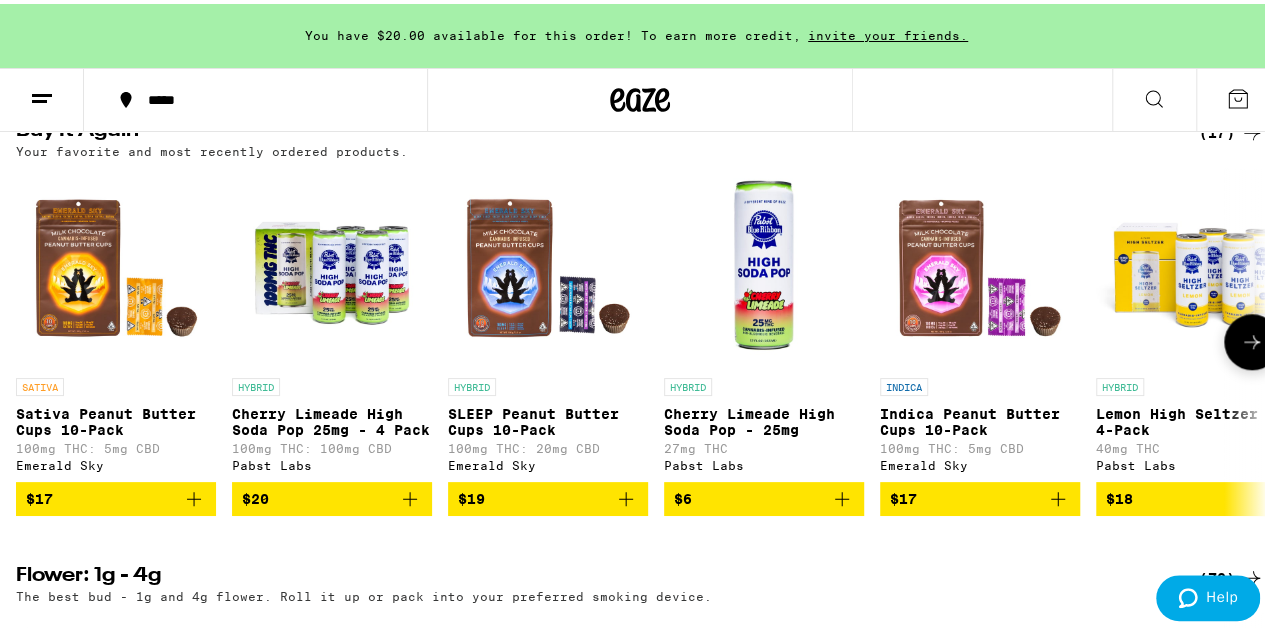 click 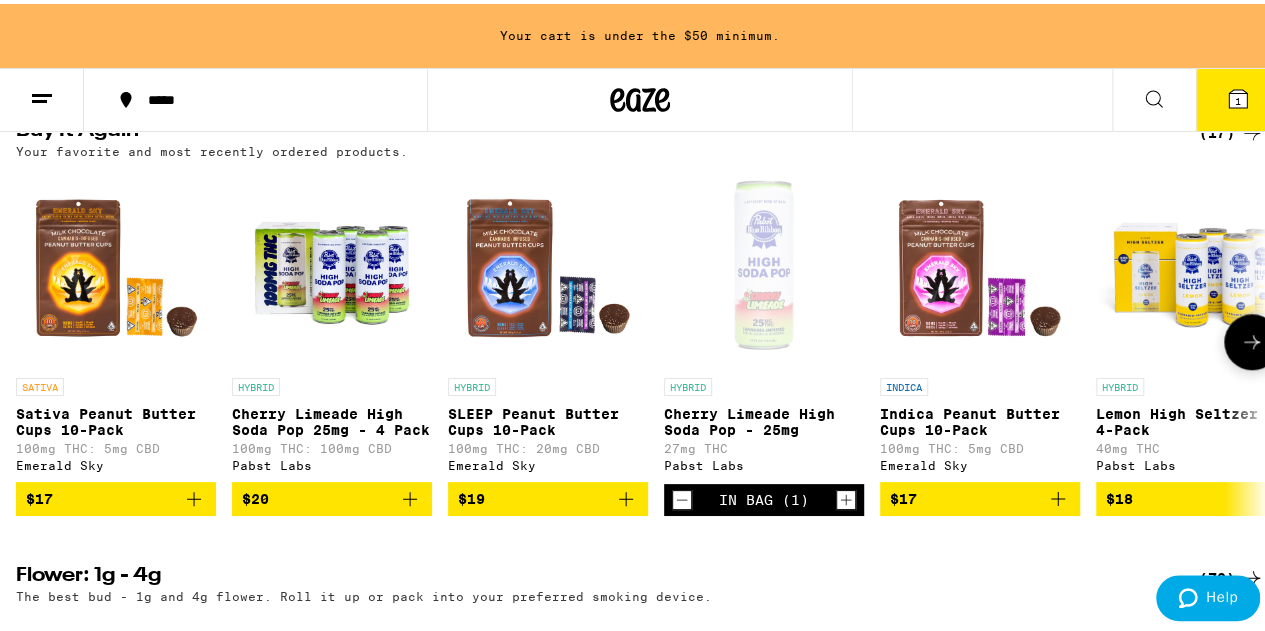 click 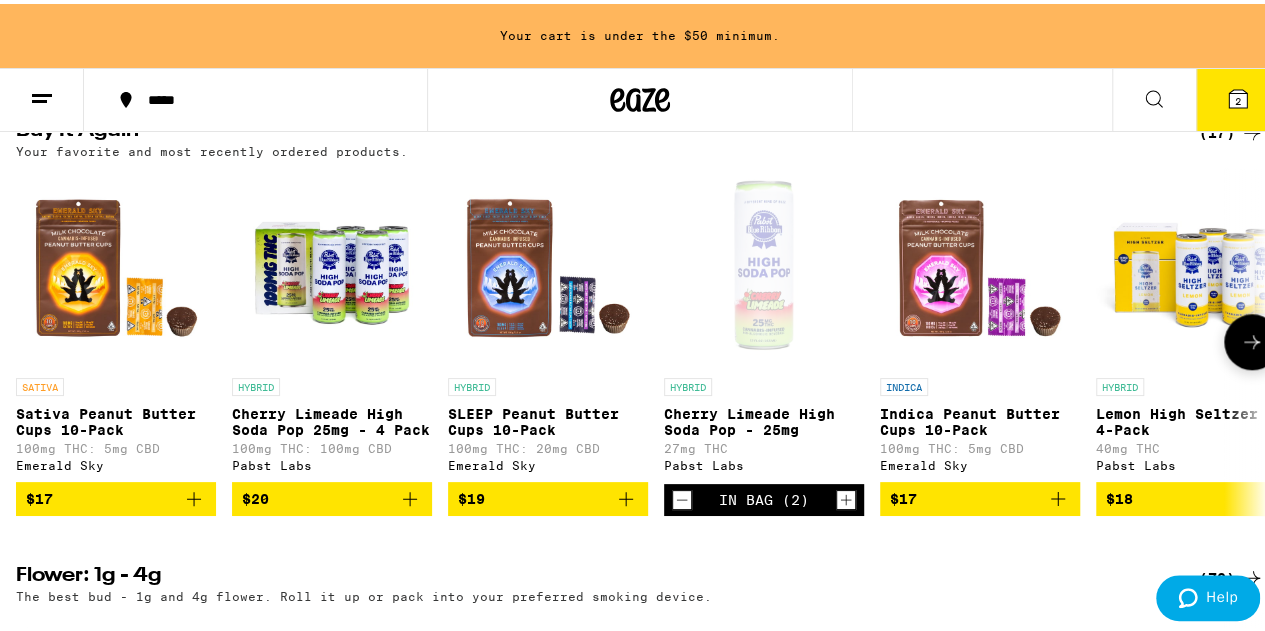 click 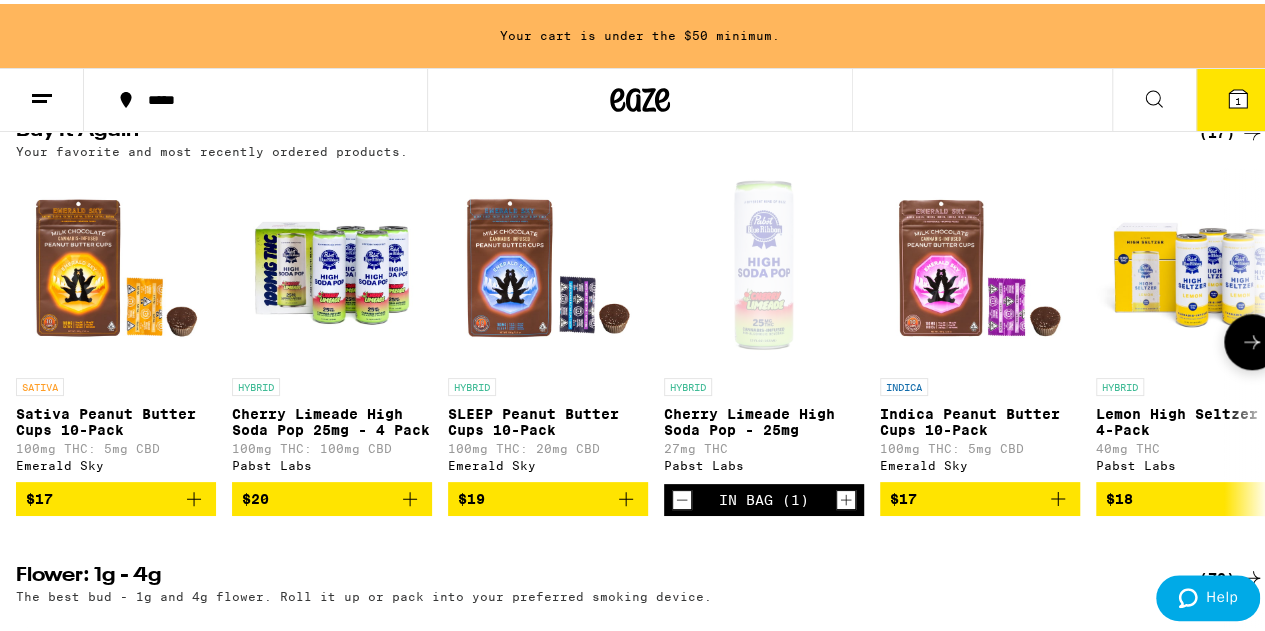 click 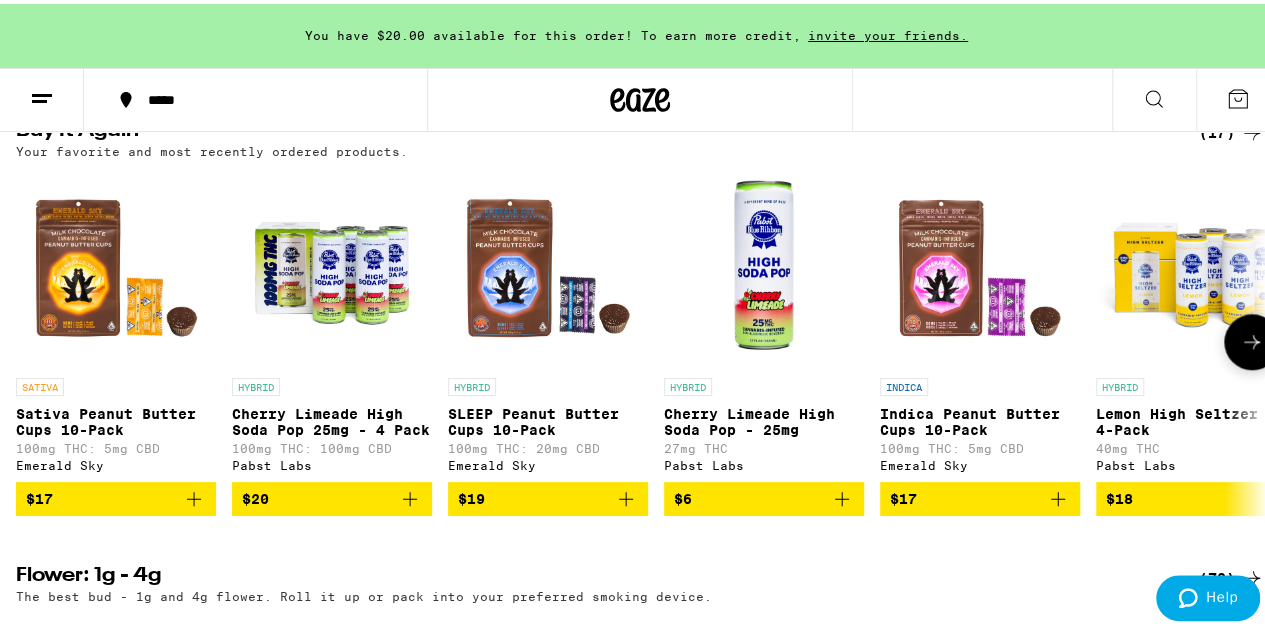 click 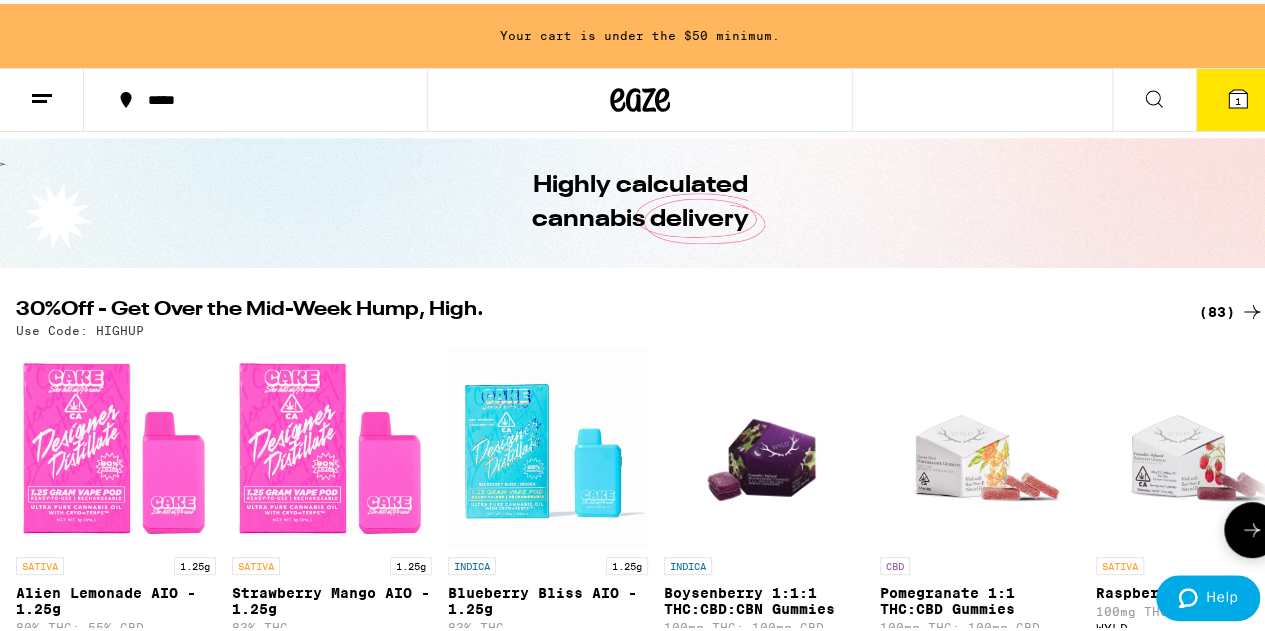 scroll, scrollTop: 0, scrollLeft: 0, axis: both 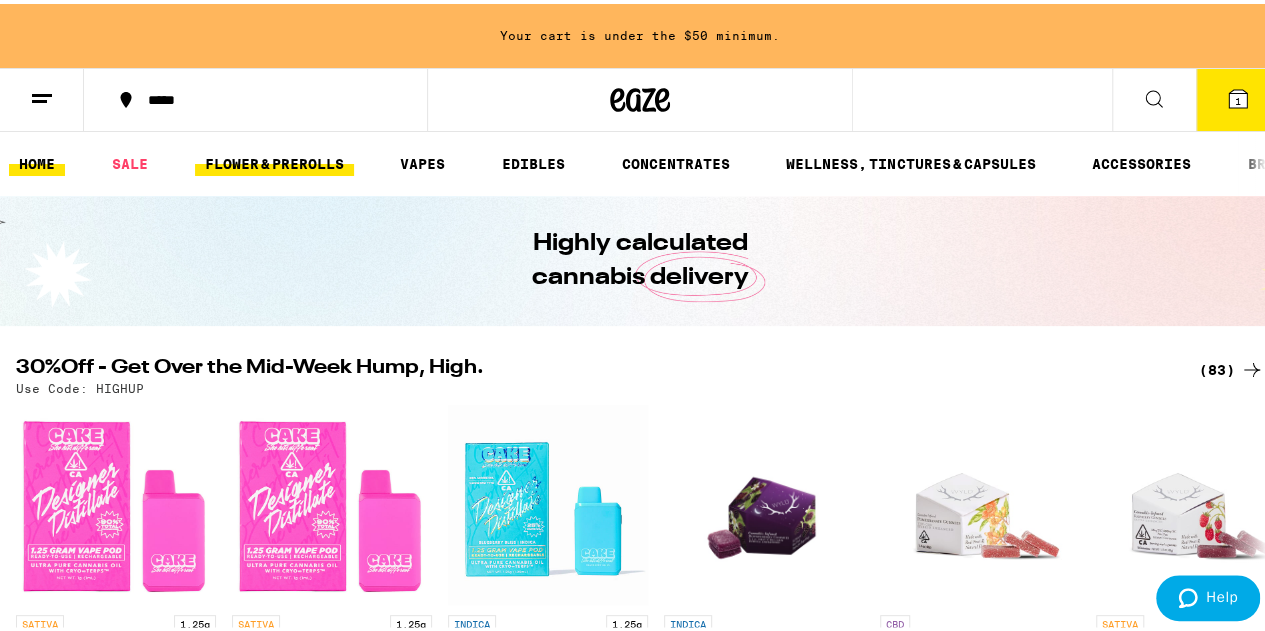 click on "FLOWER & PREROLLS" at bounding box center (274, 160) 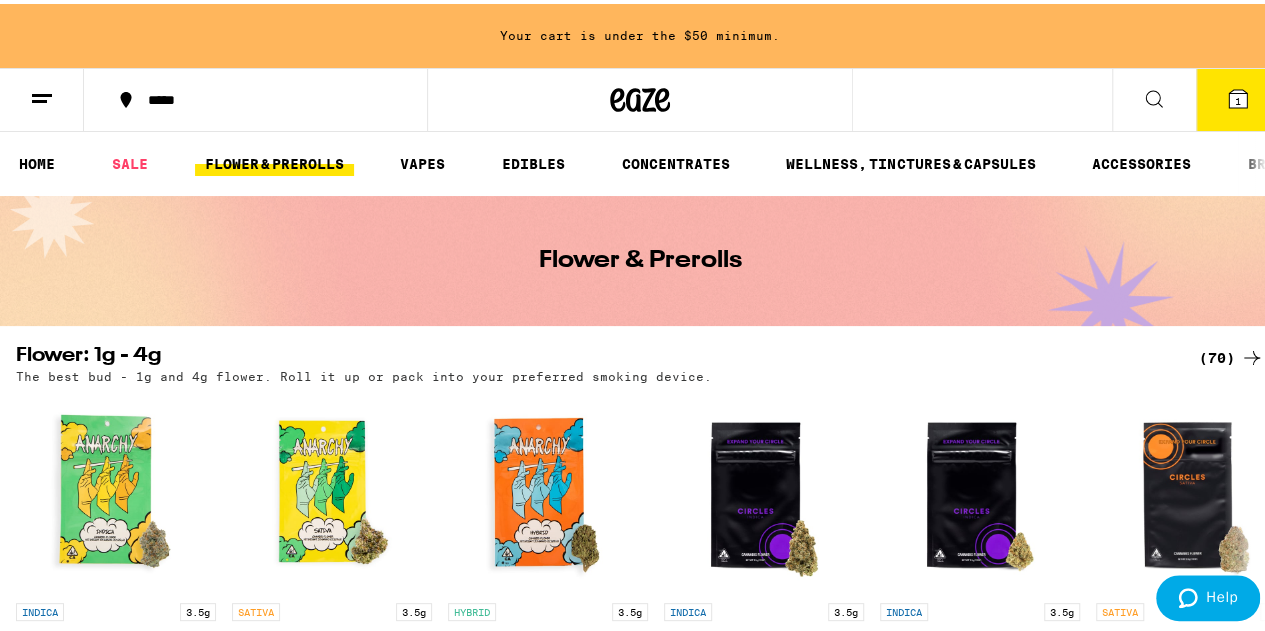 click 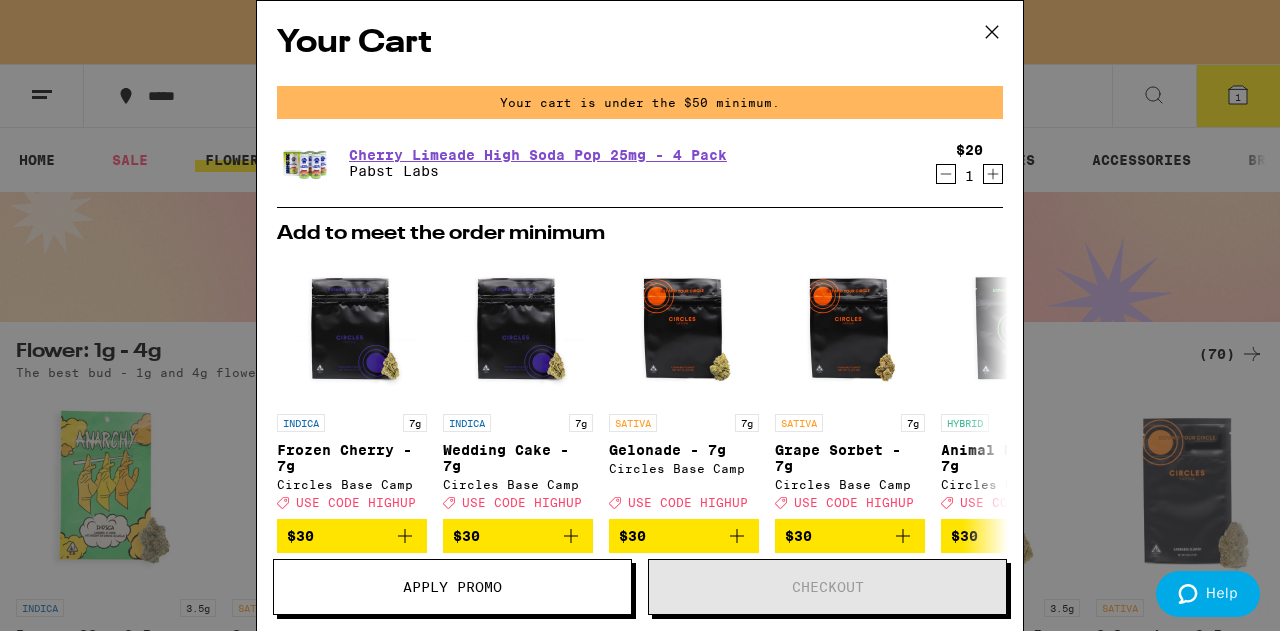 click 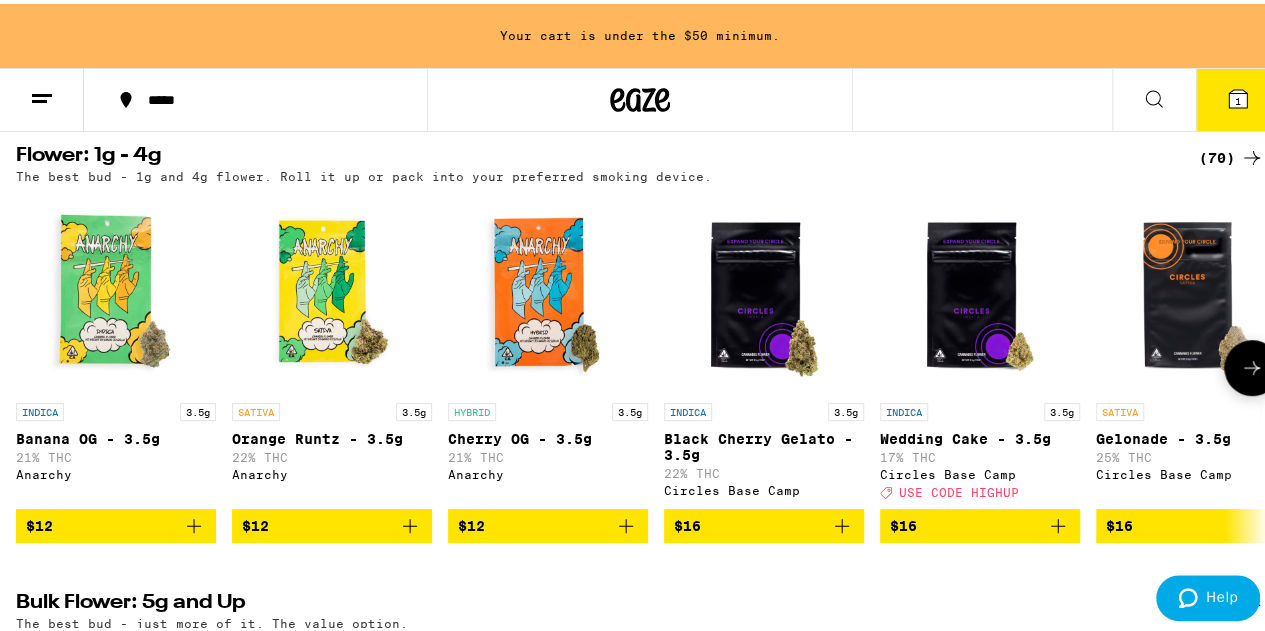 scroll, scrollTop: 200, scrollLeft: 0, axis: vertical 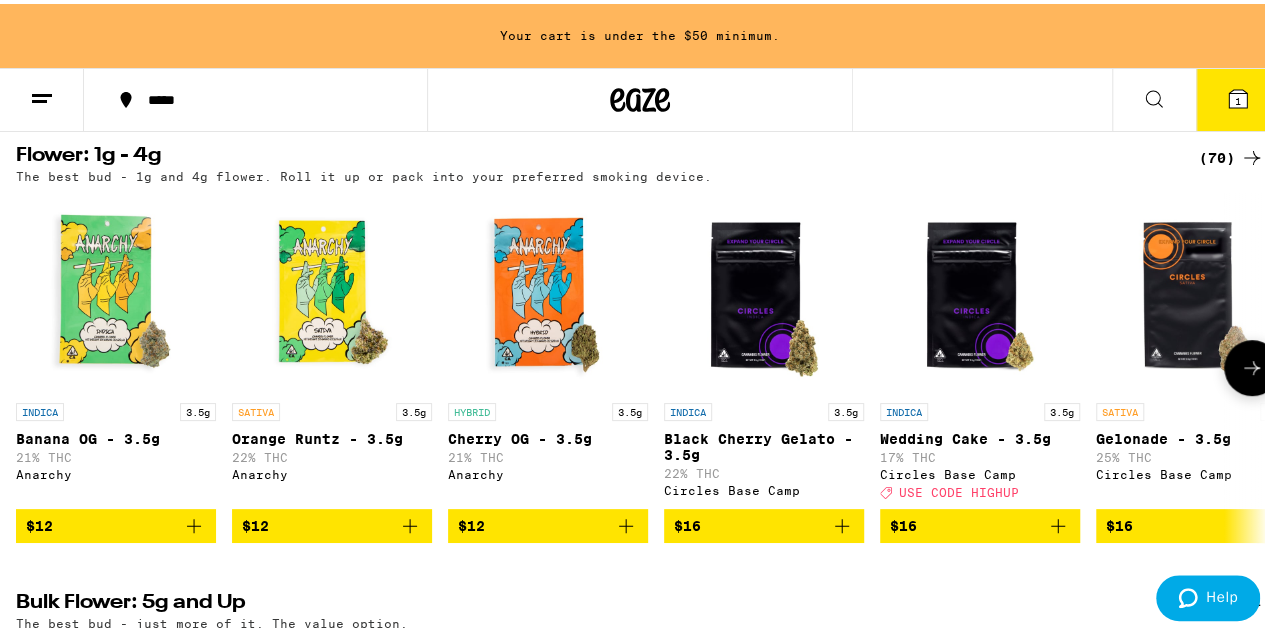 click 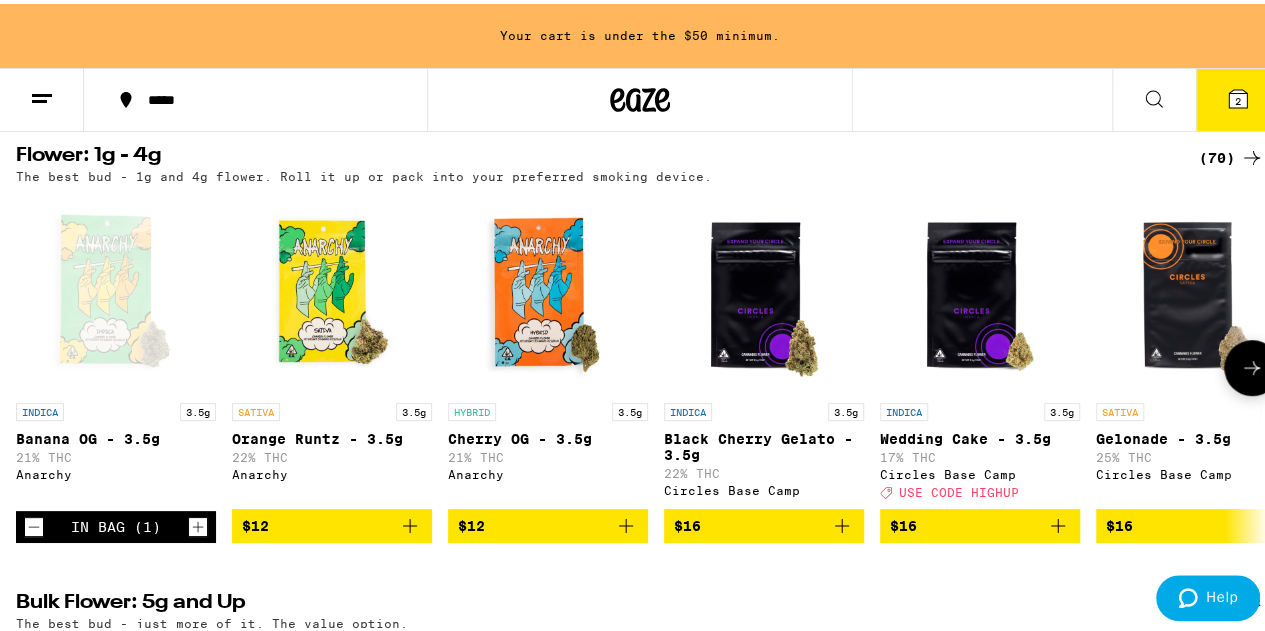 click 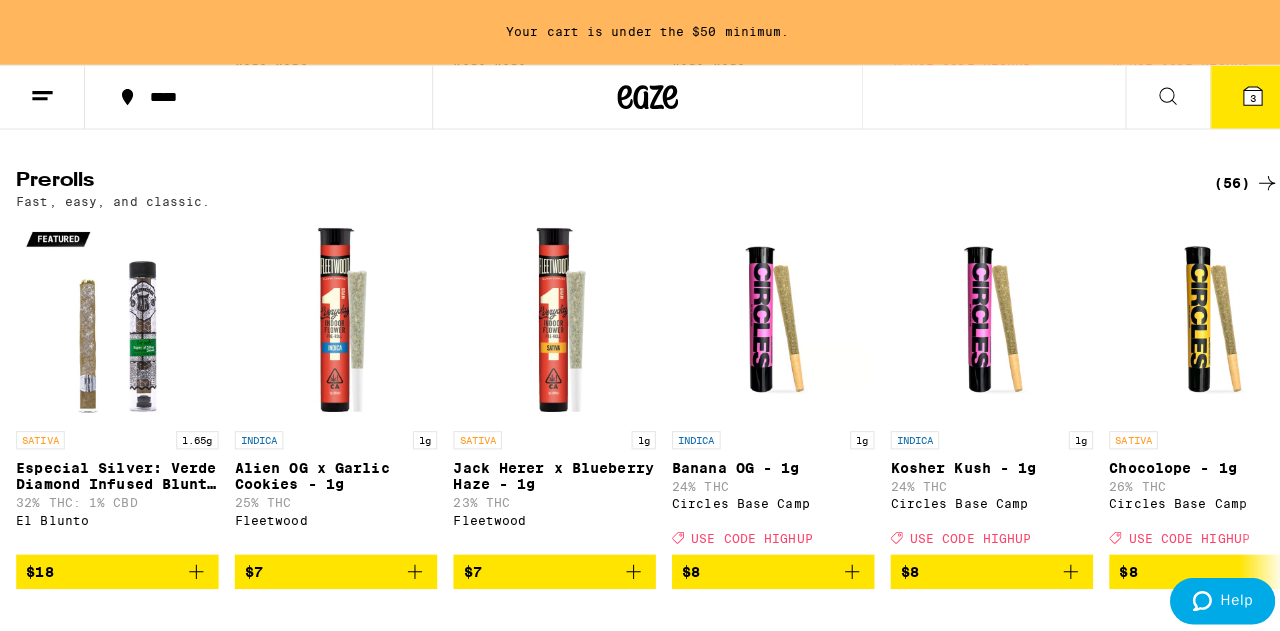 scroll, scrollTop: 1100, scrollLeft: 0, axis: vertical 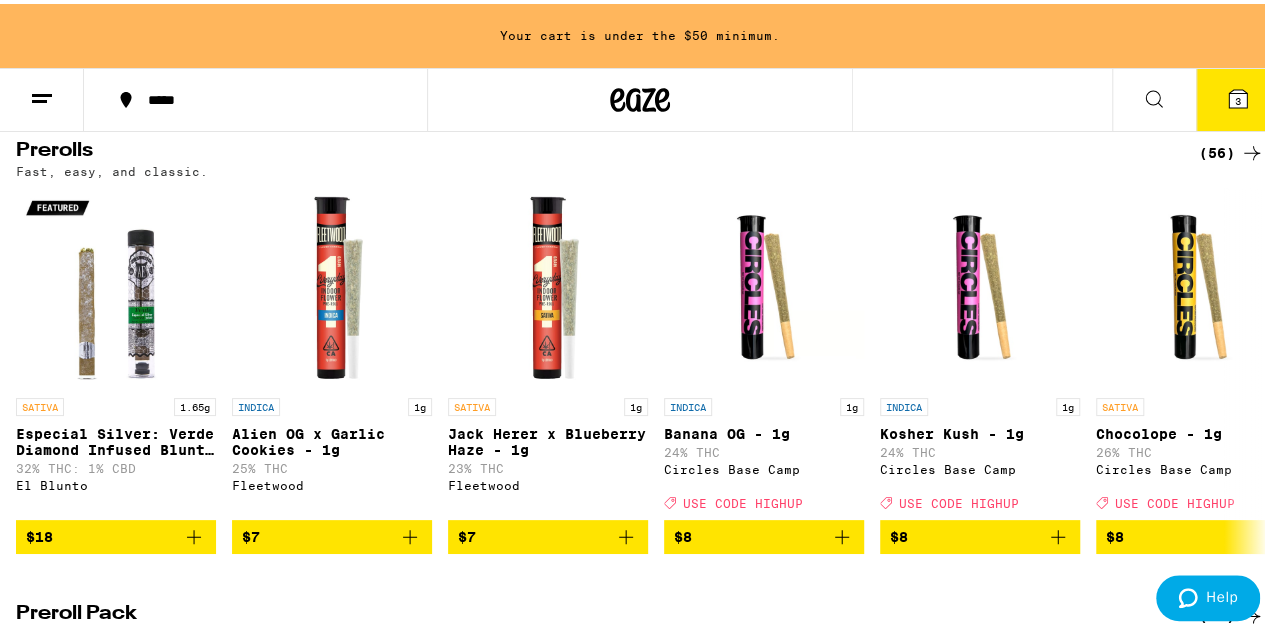 click 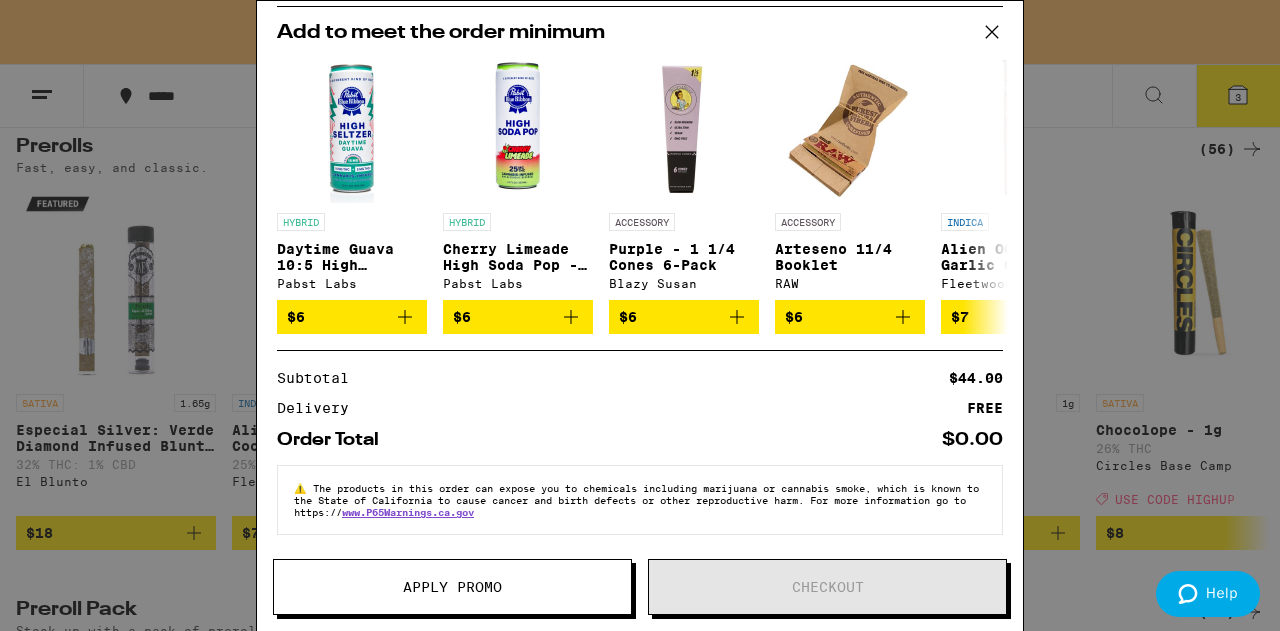 scroll, scrollTop: 356, scrollLeft: 0, axis: vertical 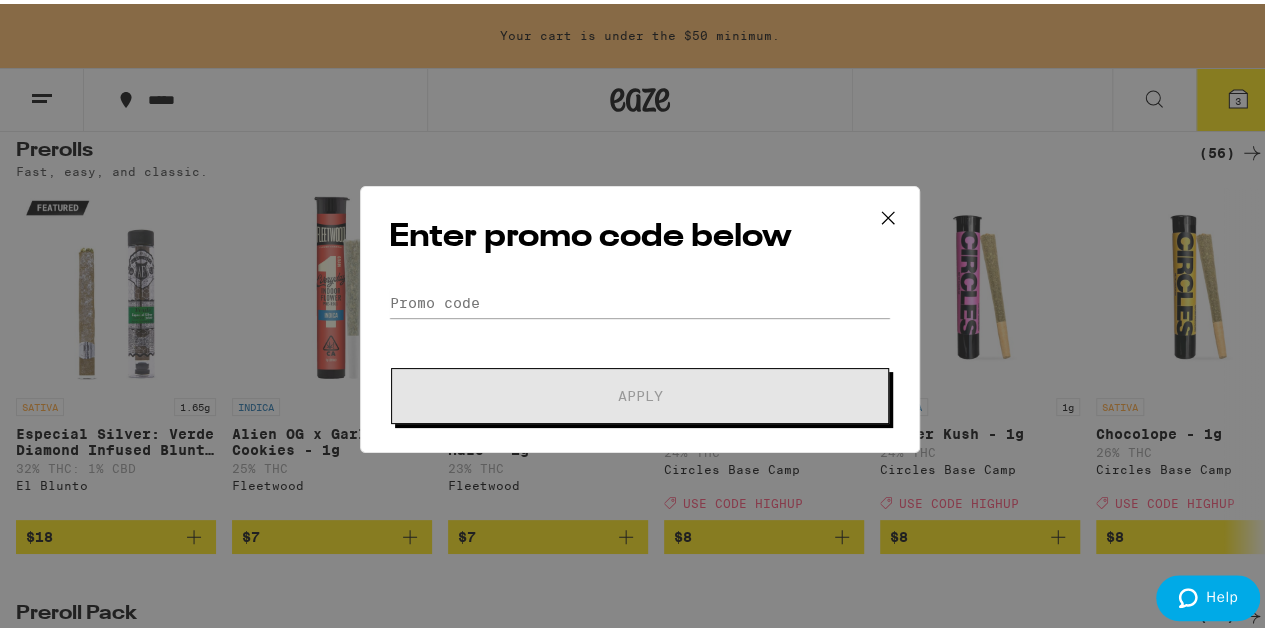 click 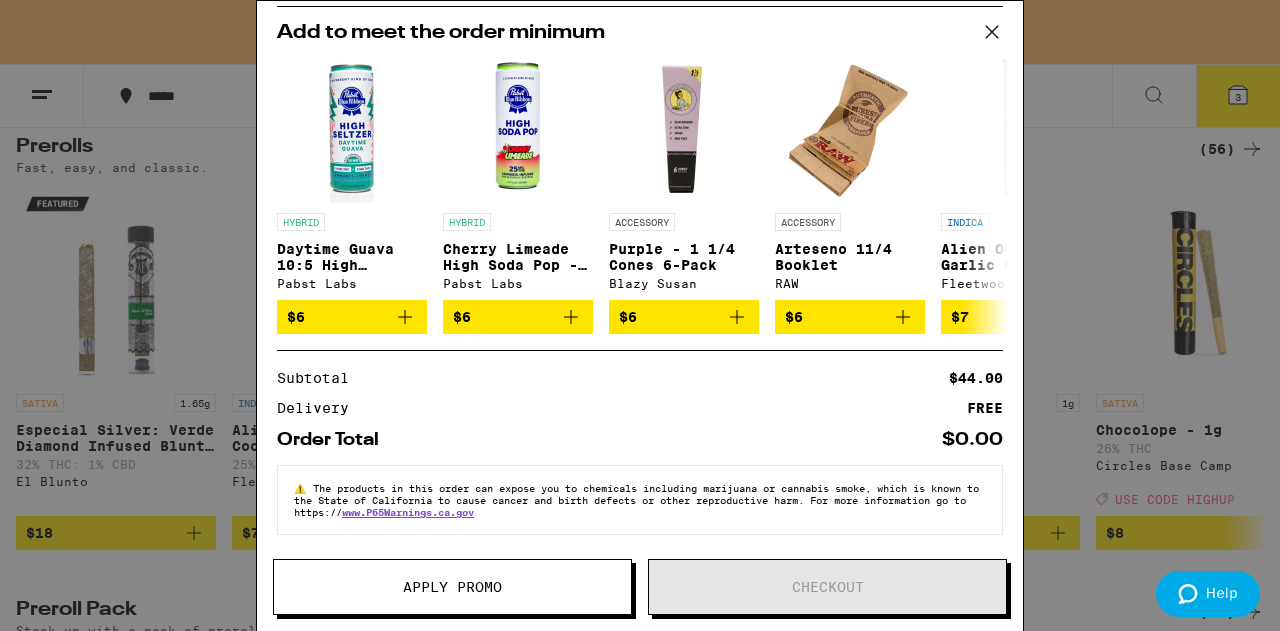 scroll, scrollTop: 0, scrollLeft: 0, axis: both 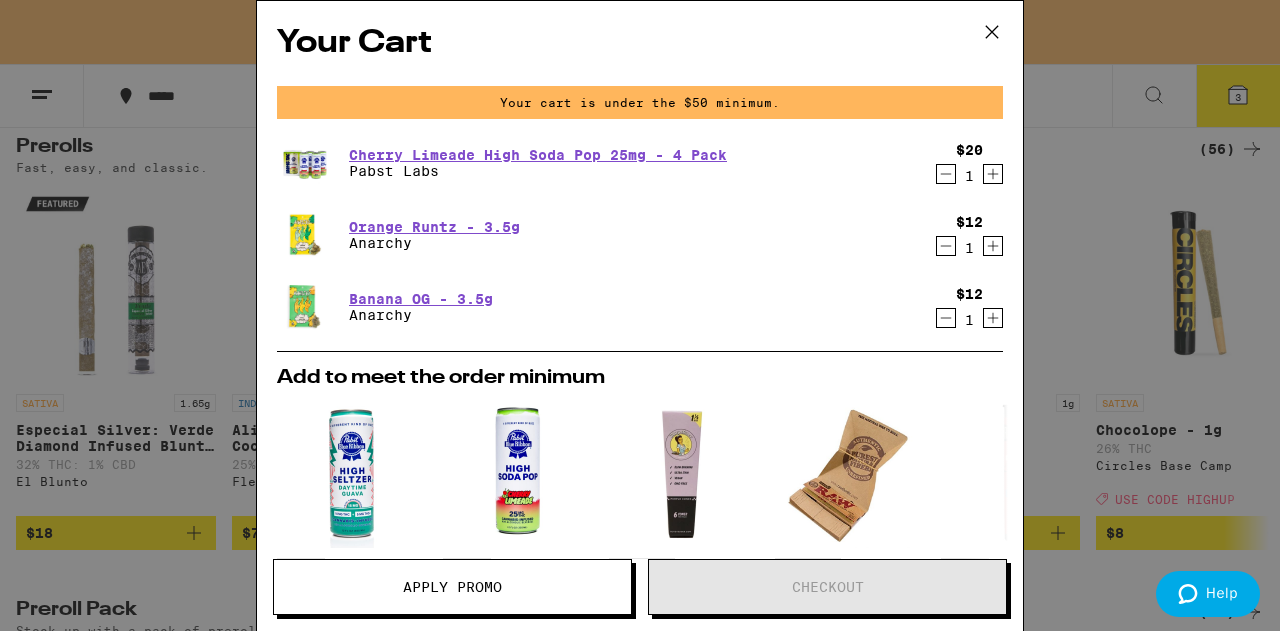 click 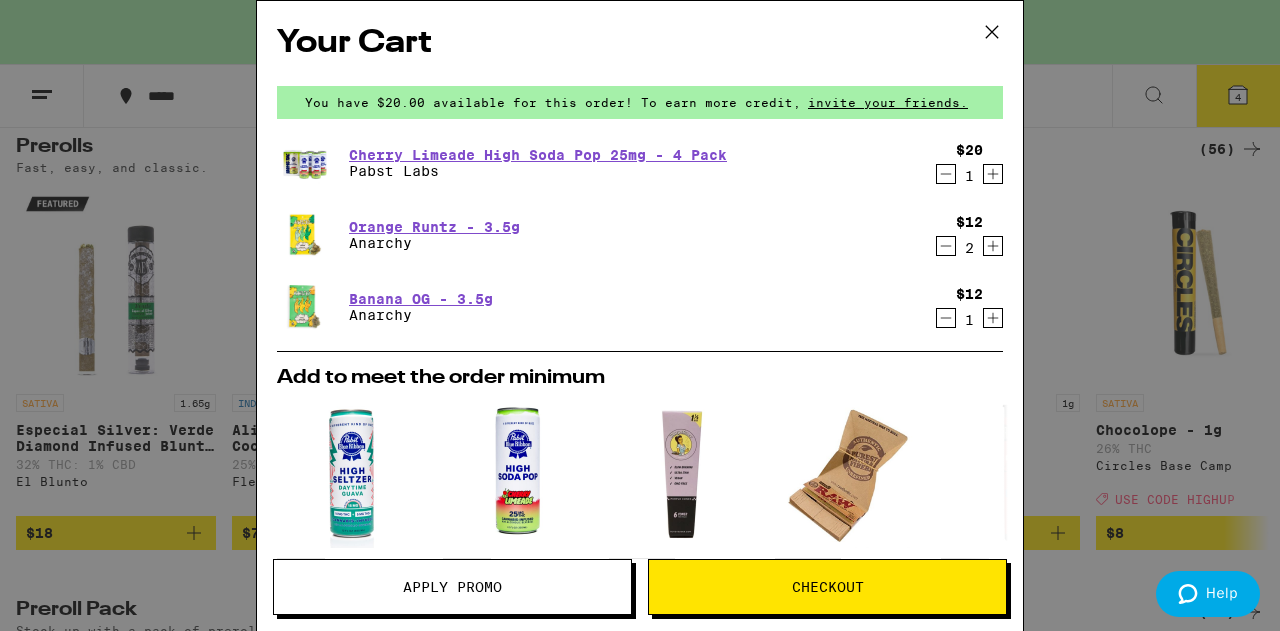 click on "Checkout" at bounding box center (828, 587) 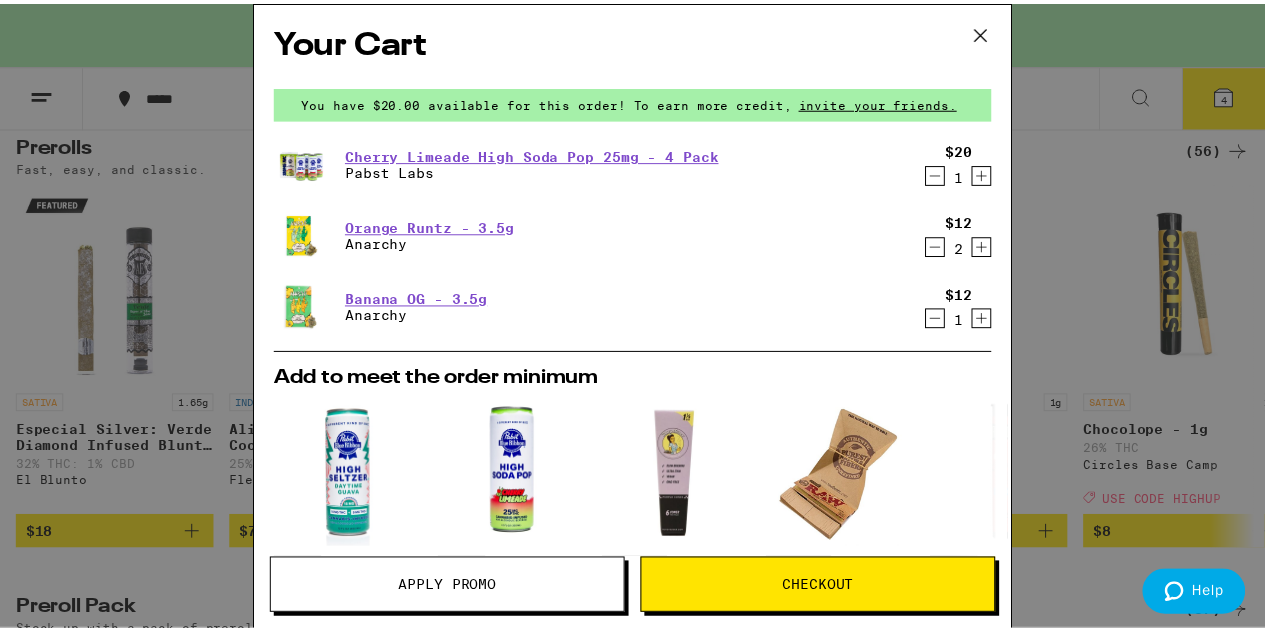 scroll, scrollTop: 0, scrollLeft: 0, axis: both 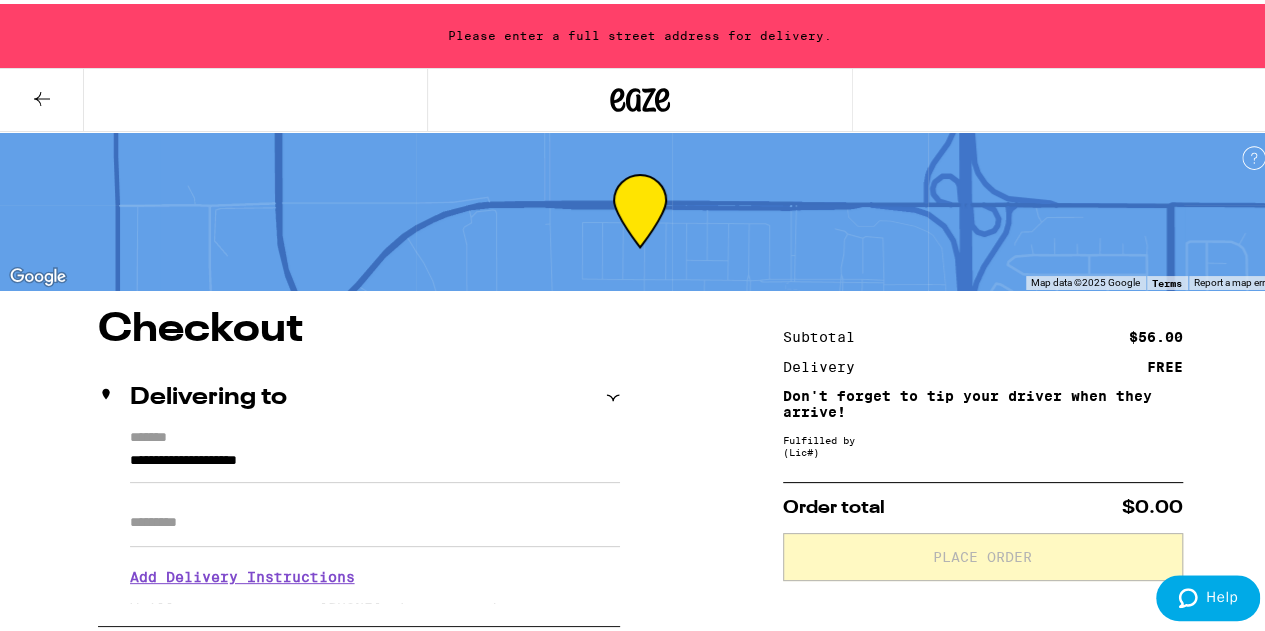 click on "**********" at bounding box center [375, 462] 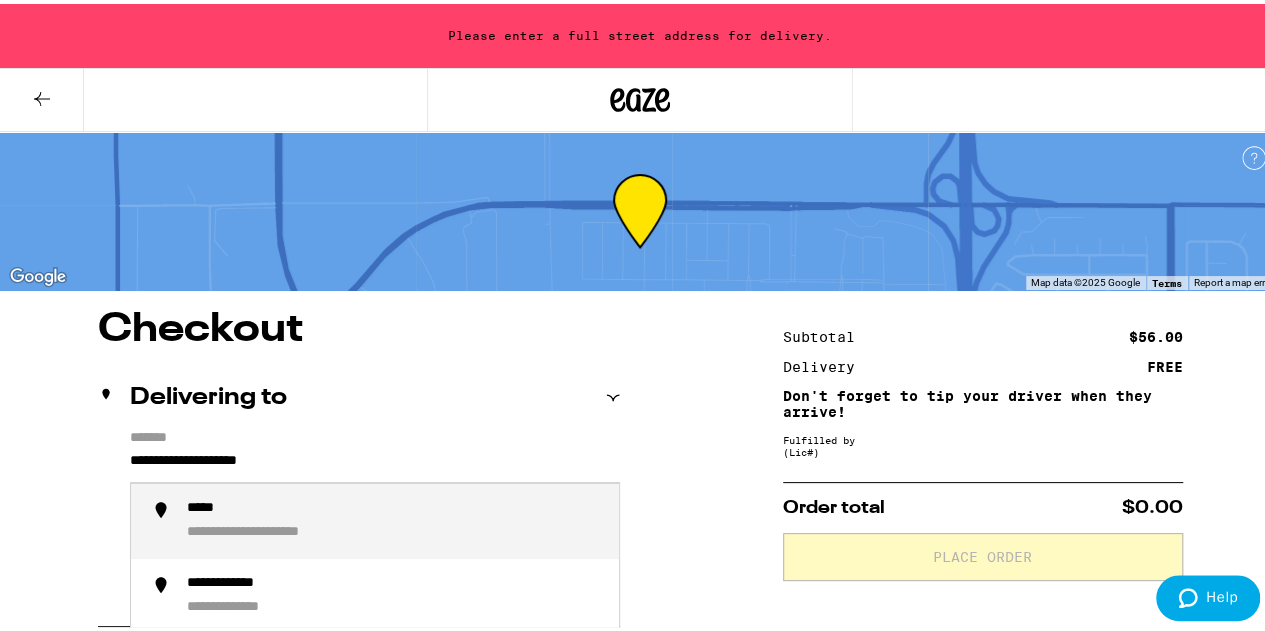 drag, startPoint x: 372, startPoint y: 459, endPoint x: 64, endPoint y: 460, distance: 308.00162 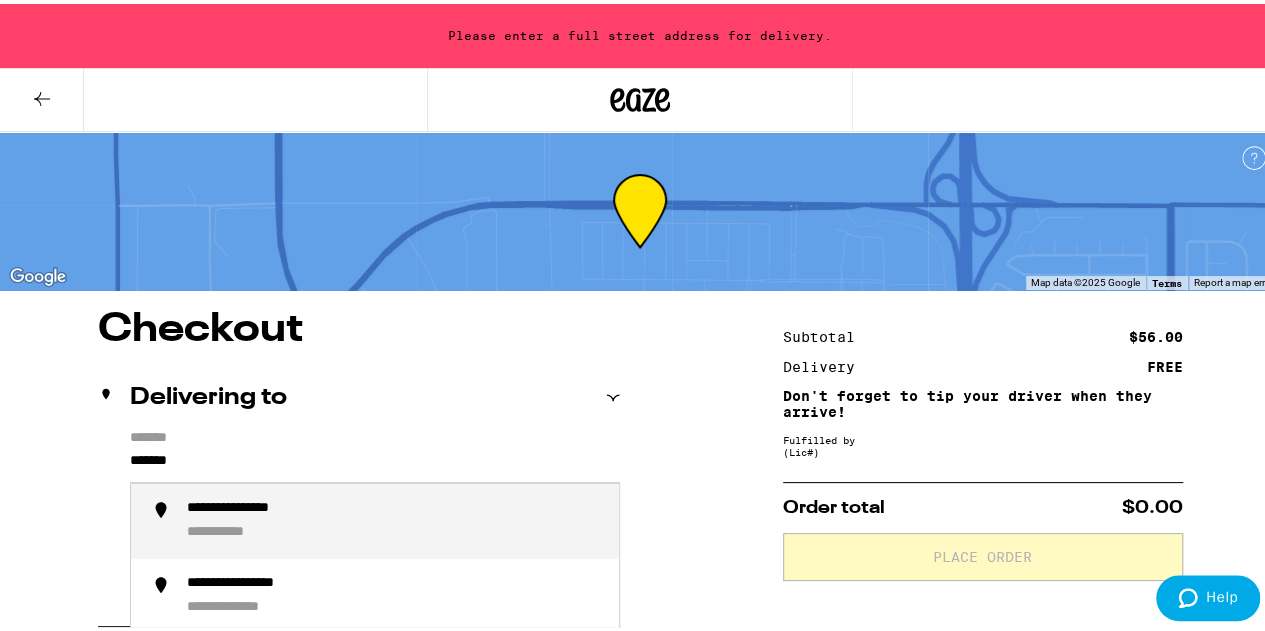 click on "**********" at bounding box center [395, 517] 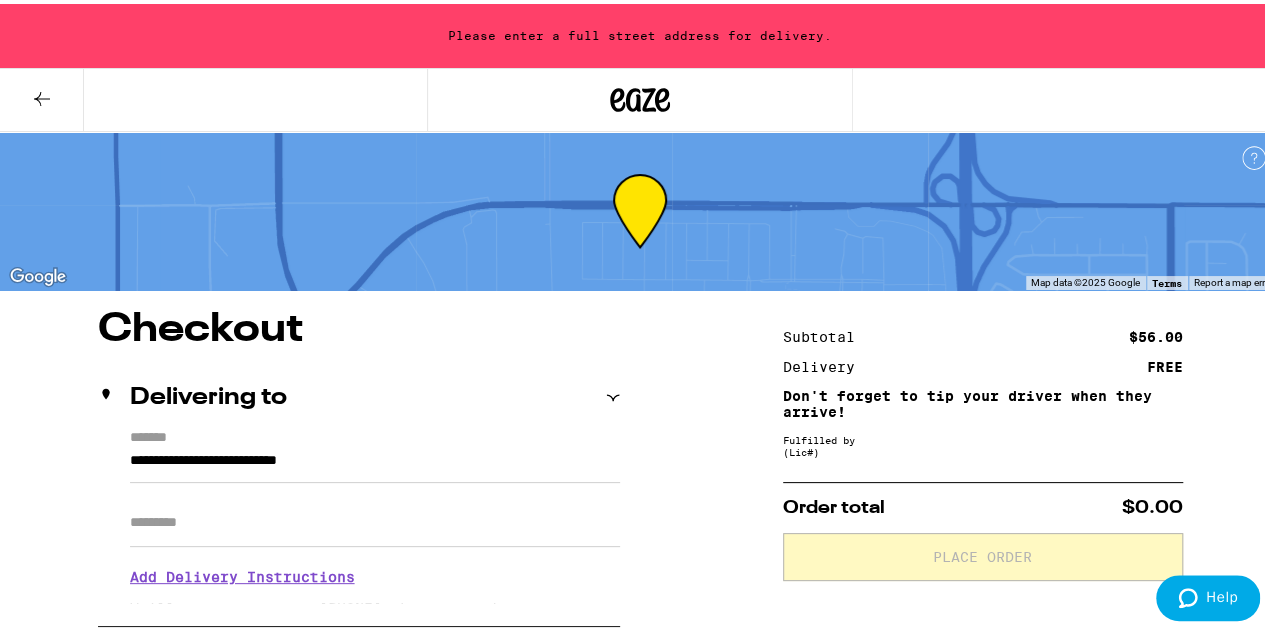 type on "**********" 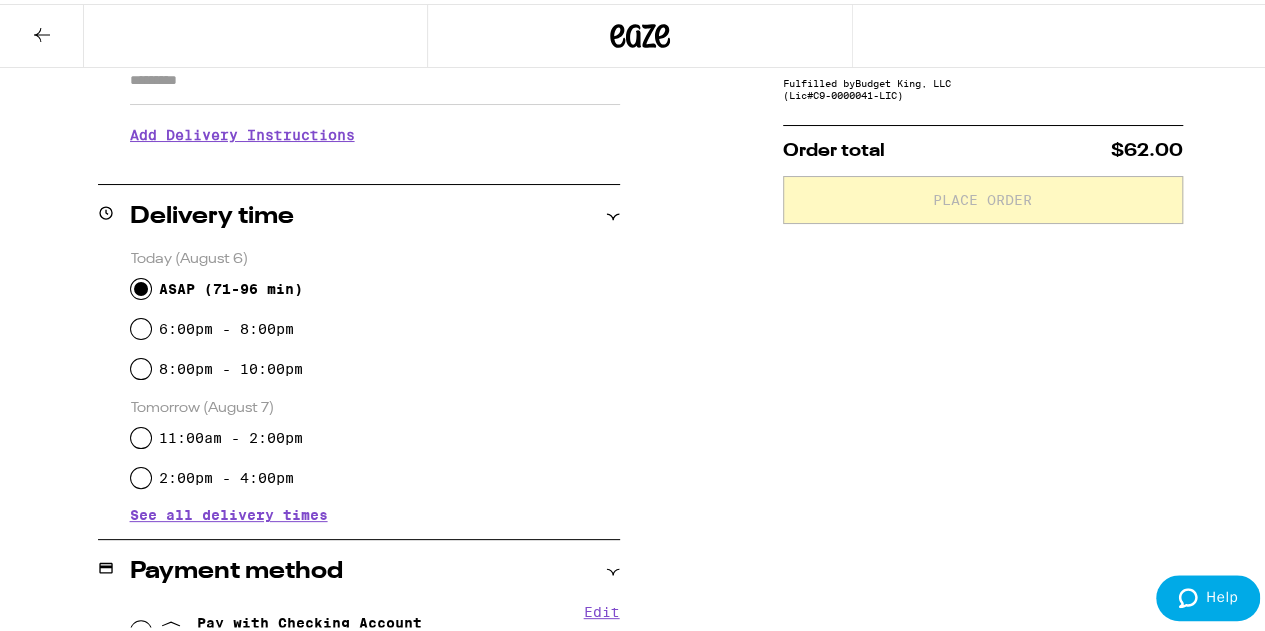 scroll, scrollTop: 600, scrollLeft: 0, axis: vertical 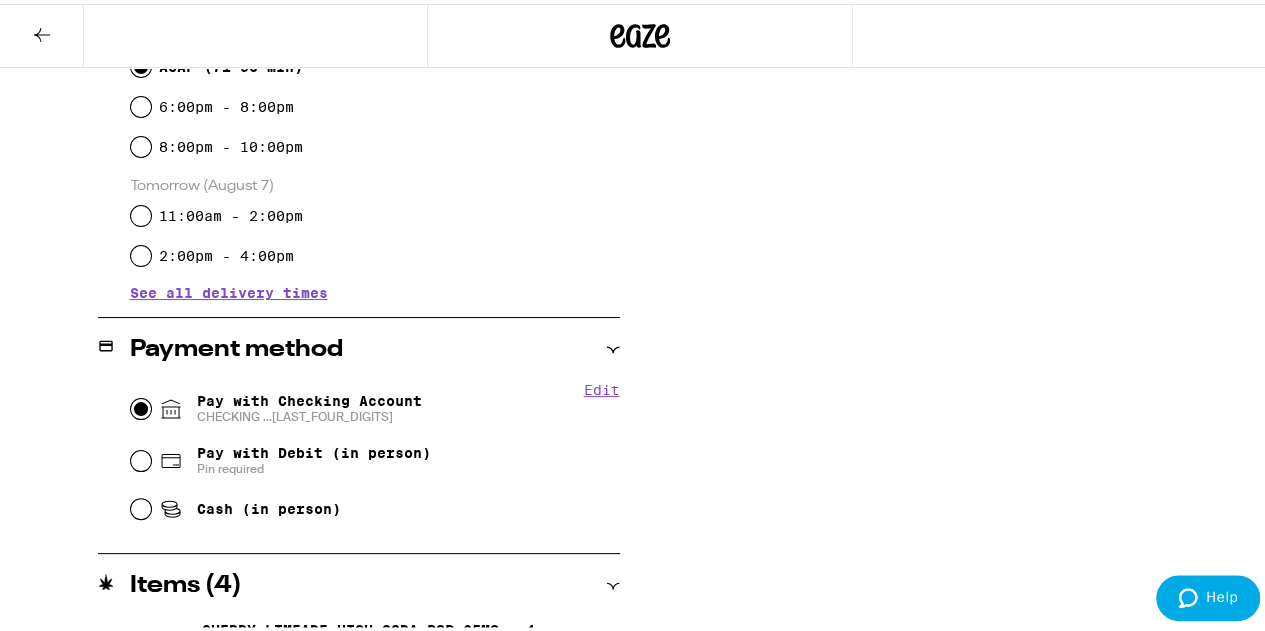 click on "Pay with Checking Account CHECKING ...[LAST_FOUR_DIGITS]" at bounding box center [141, 405] 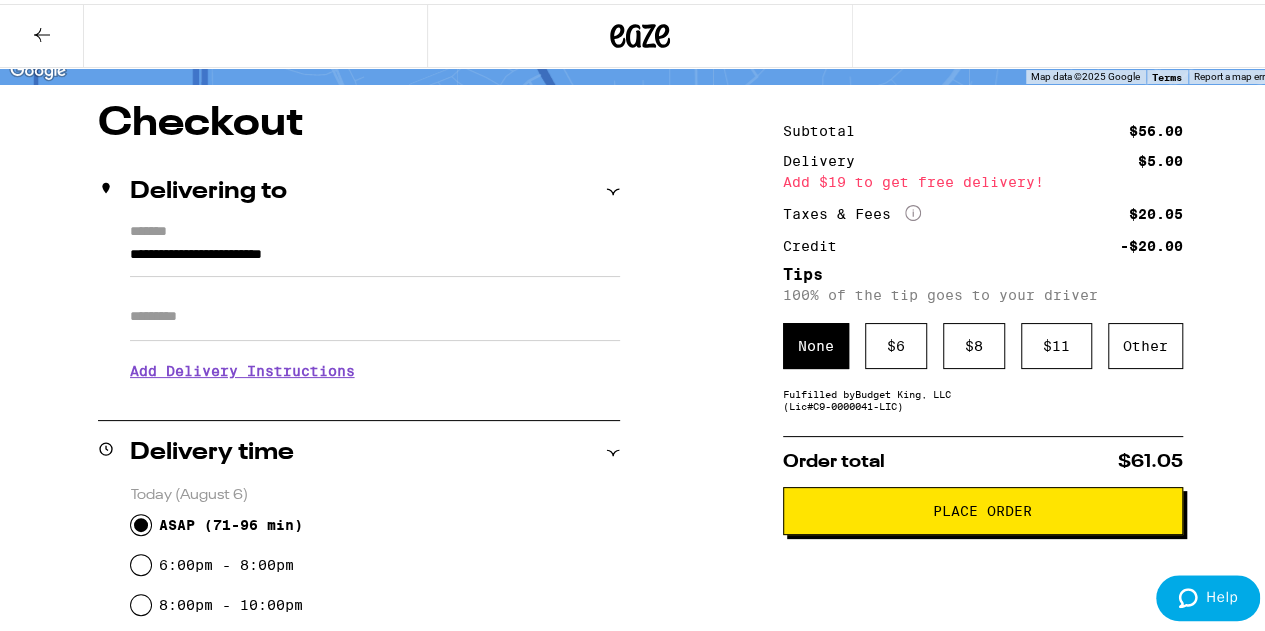 scroll, scrollTop: 100, scrollLeft: 0, axis: vertical 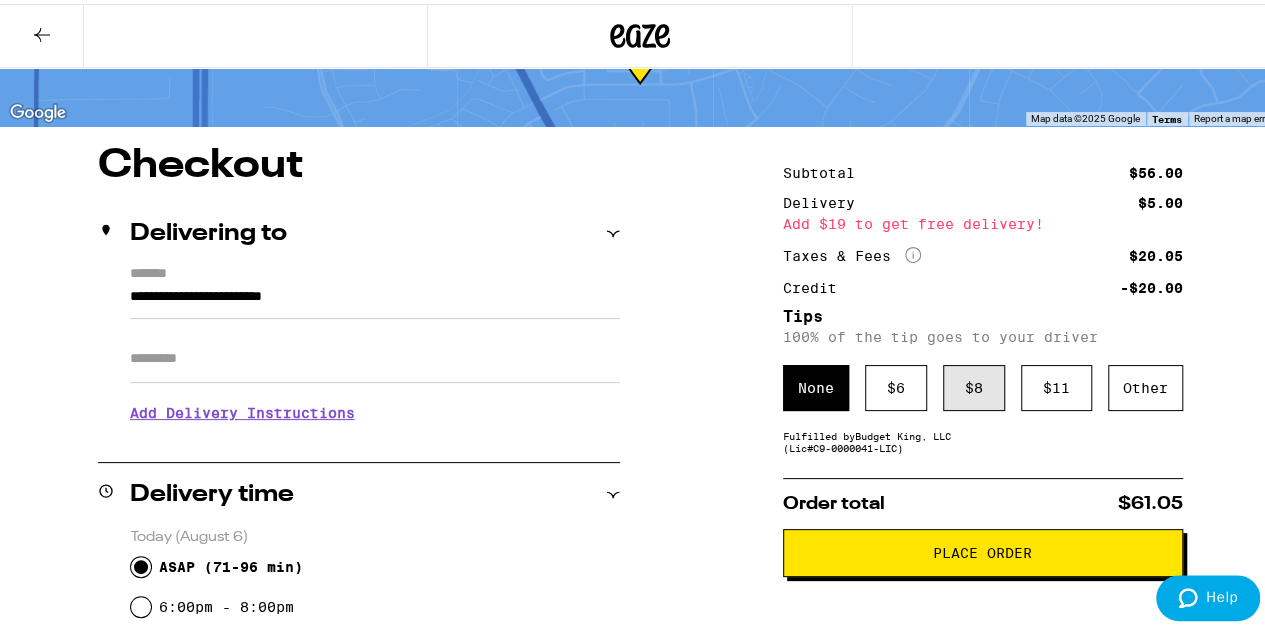 click on "$ 8" at bounding box center (974, 384) 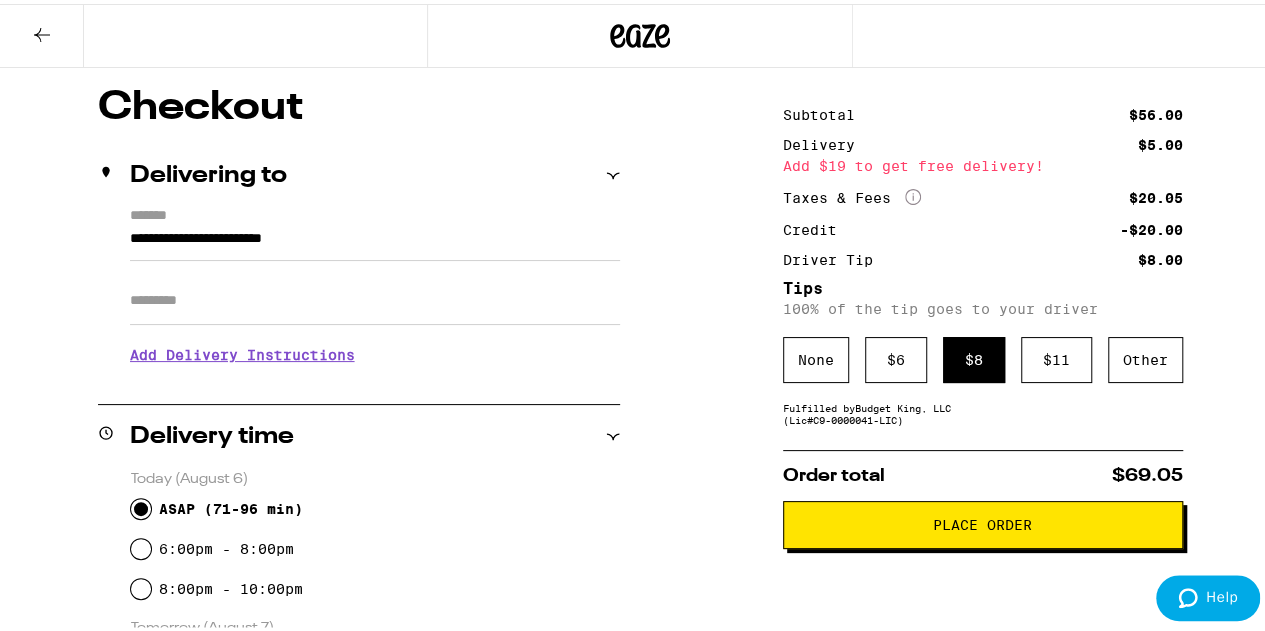 scroll, scrollTop: 500, scrollLeft: 0, axis: vertical 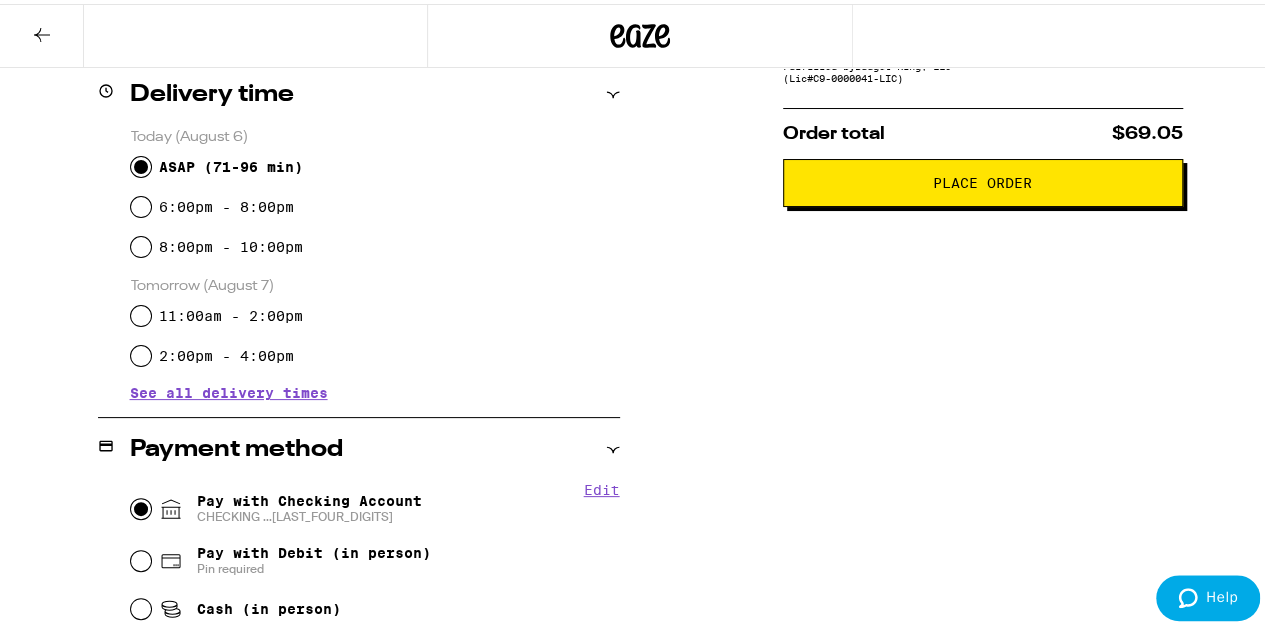 click on "Place Order" at bounding box center (982, 179) 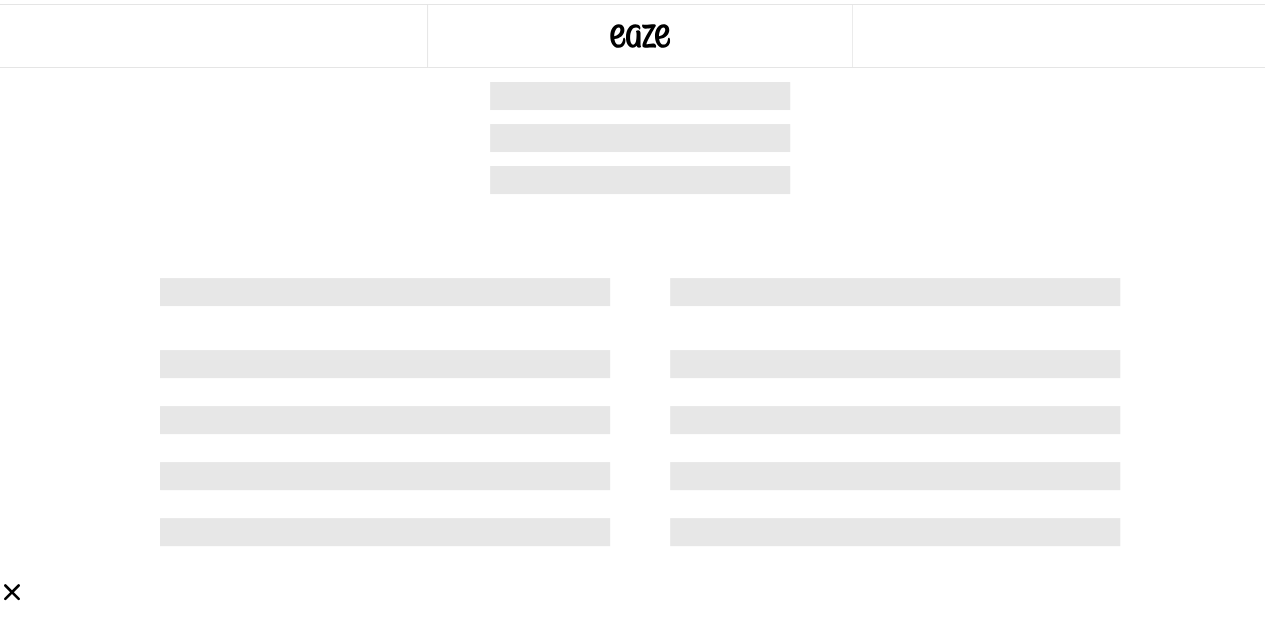 scroll, scrollTop: 0, scrollLeft: 0, axis: both 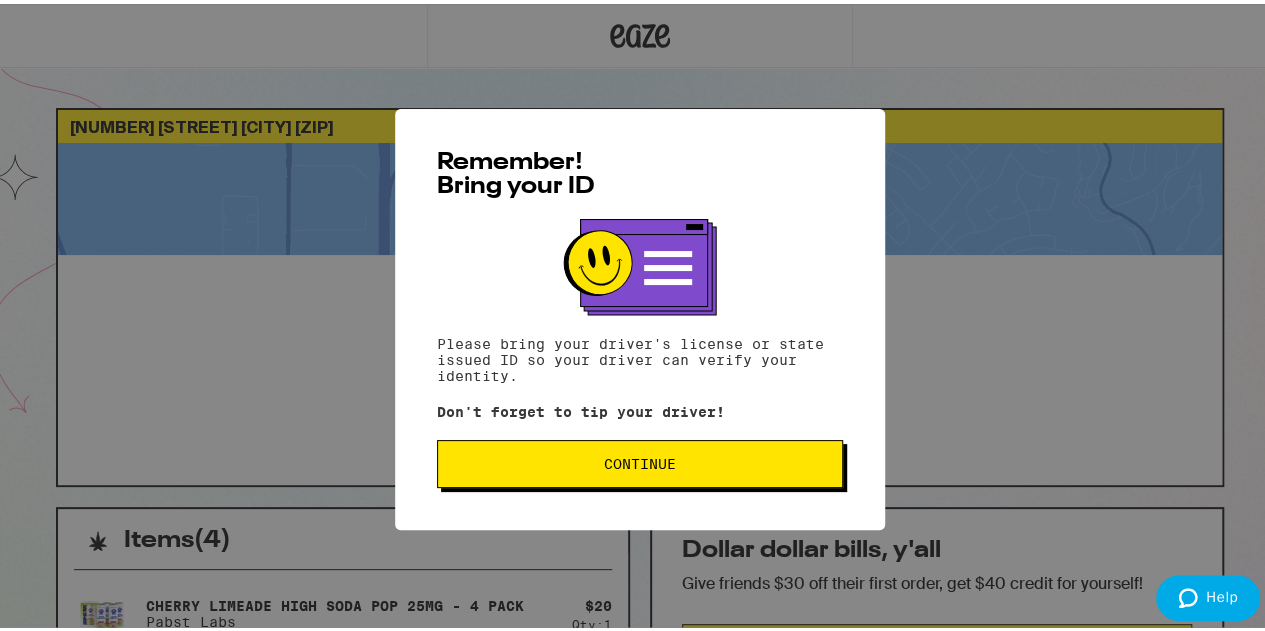 click on "Continue" at bounding box center (640, 460) 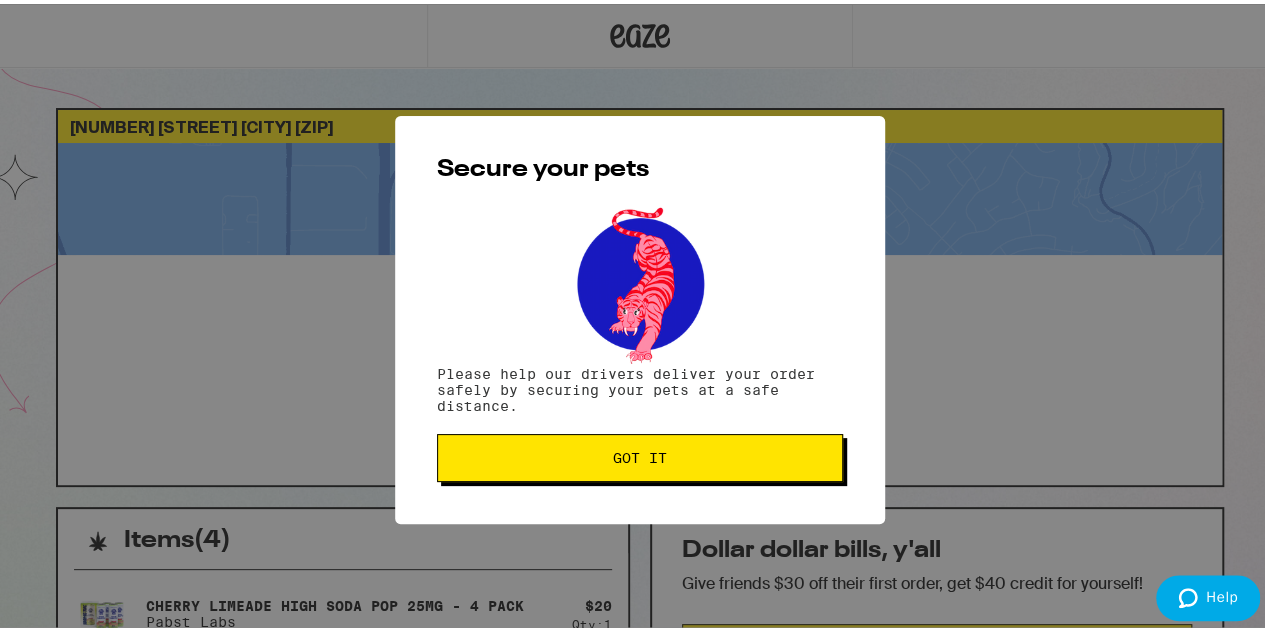 click on "Got it" at bounding box center [640, 454] 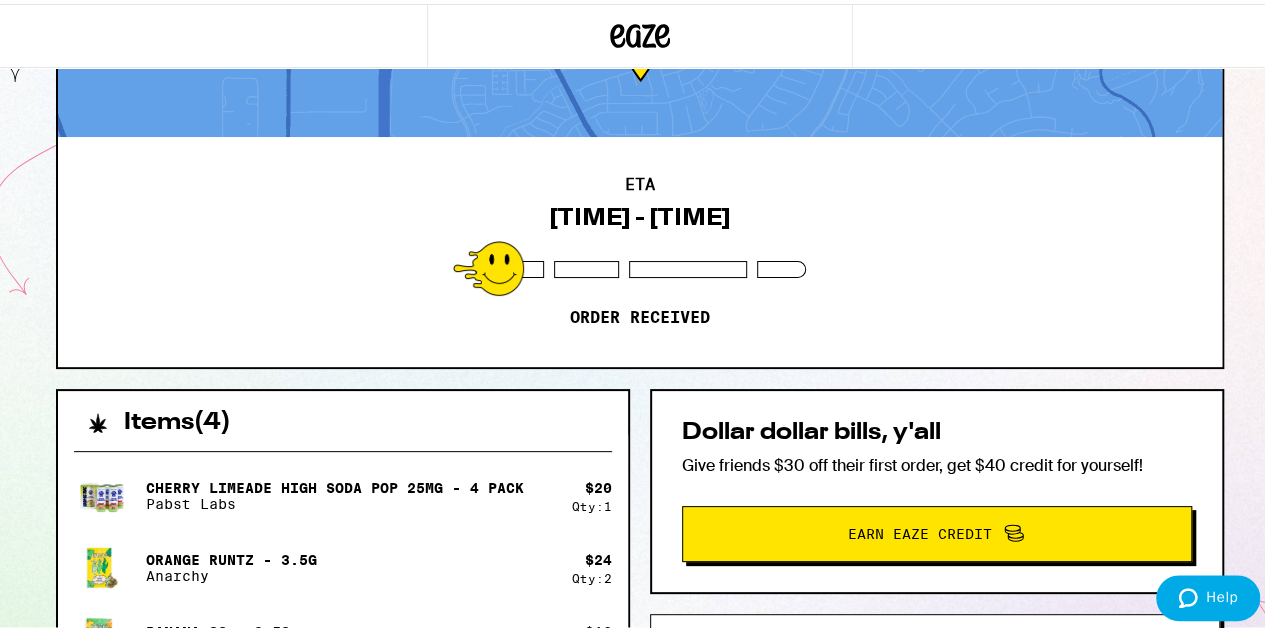 scroll, scrollTop: 0, scrollLeft: 0, axis: both 